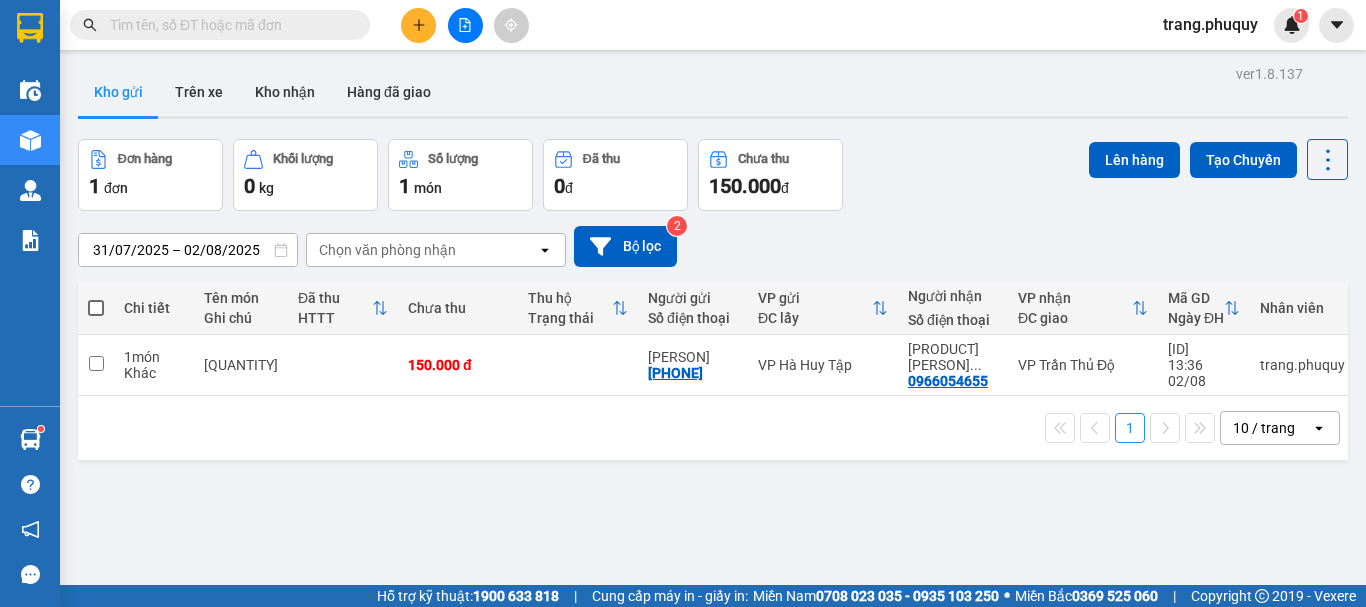 scroll, scrollTop: 0, scrollLeft: 0, axis: both 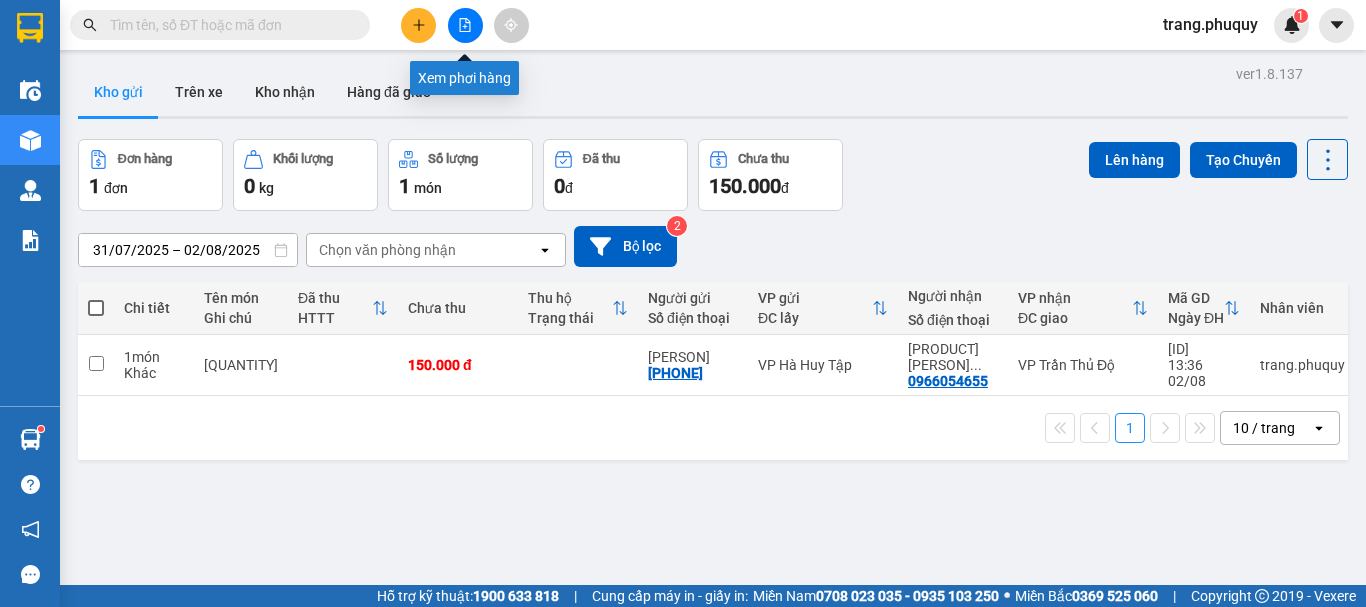 click 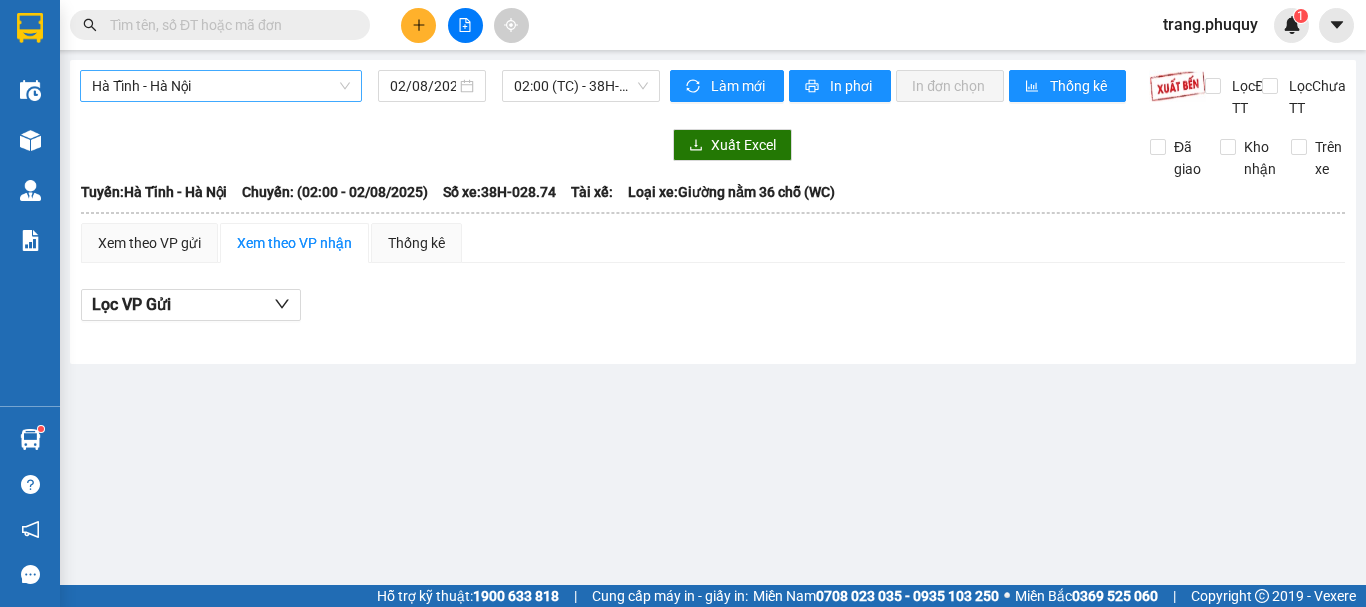click on "Hà Tĩnh - Hà Nội" at bounding box center (221, 86) 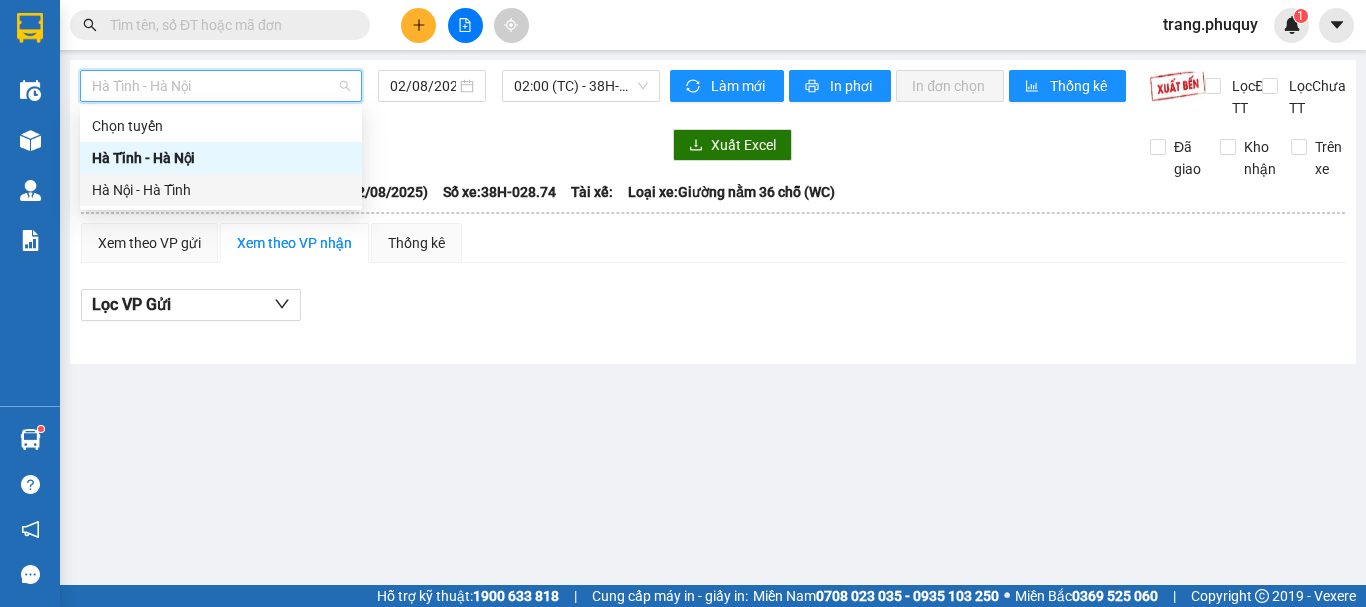 click on "Hà Nội - Hà Tĩnh" at bounding box center [221, 190] 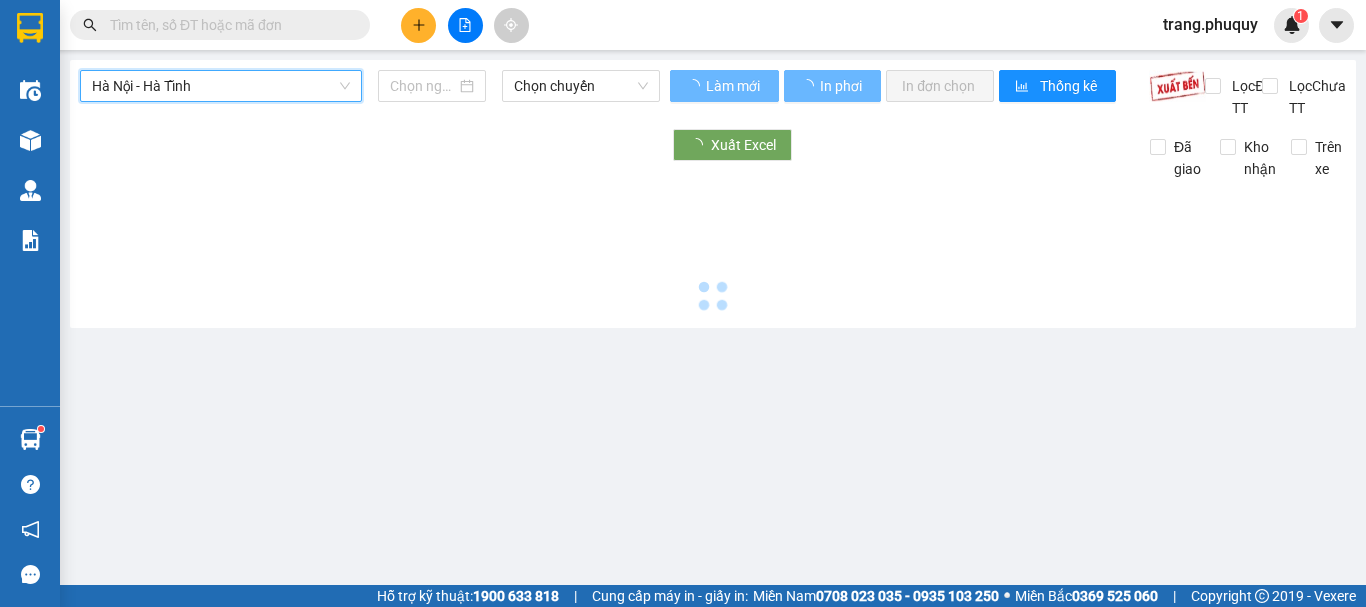 type on "02/08/2025" 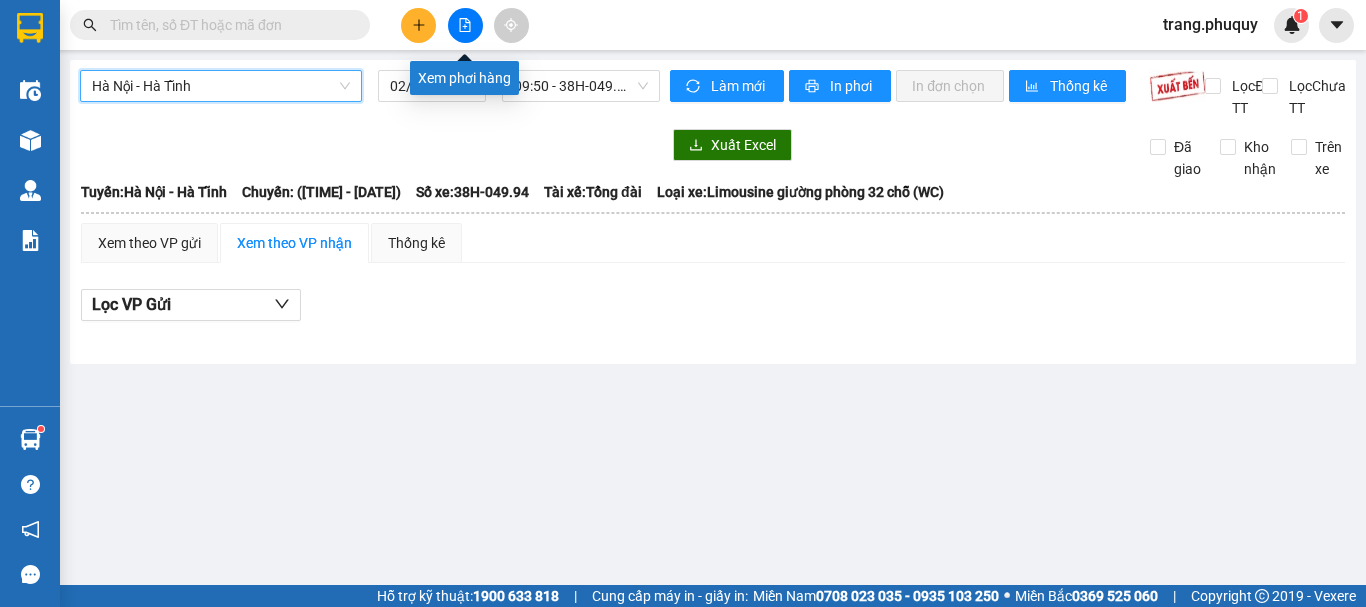 click at bounding box center [465, 25] 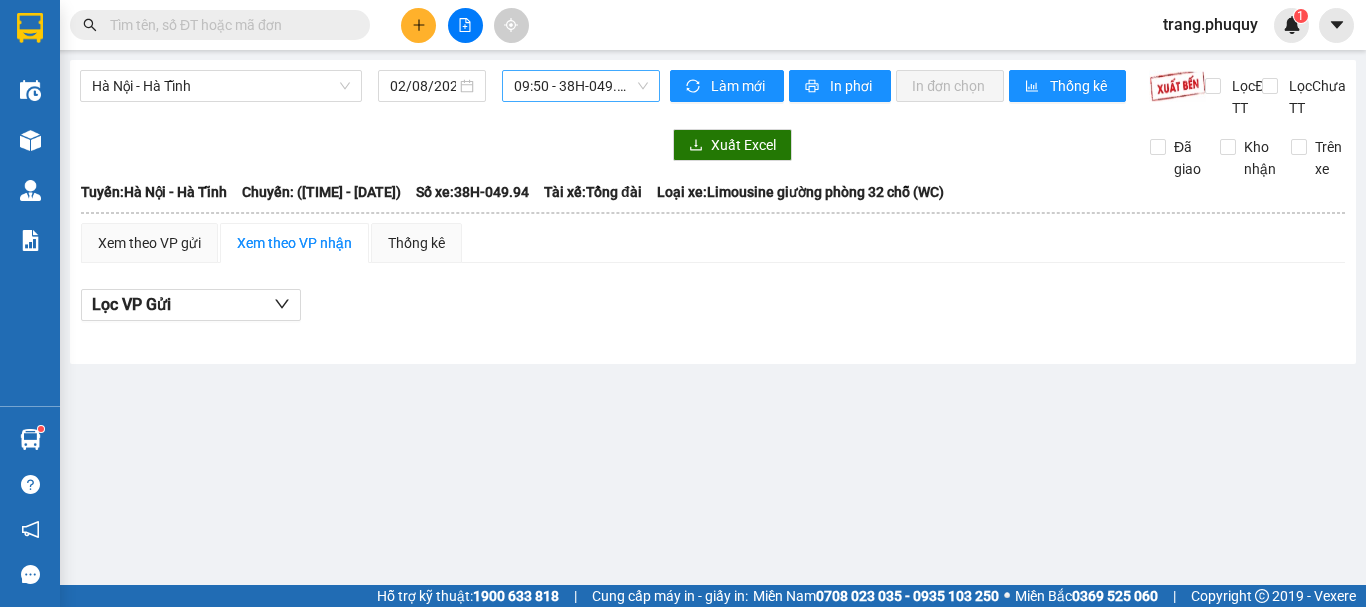 click on "09:50     - 38H-049.94" at bounding box center (581, 86) 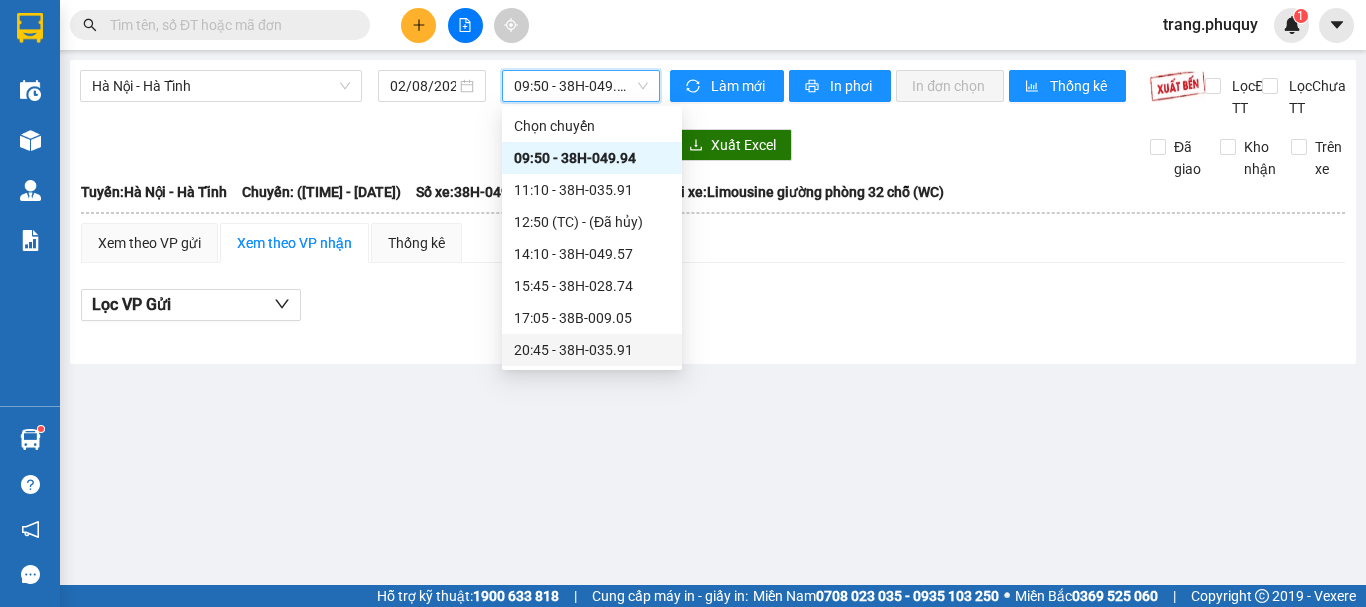 click on "Lọc VP Gửi" at bounding box center (713, 311) 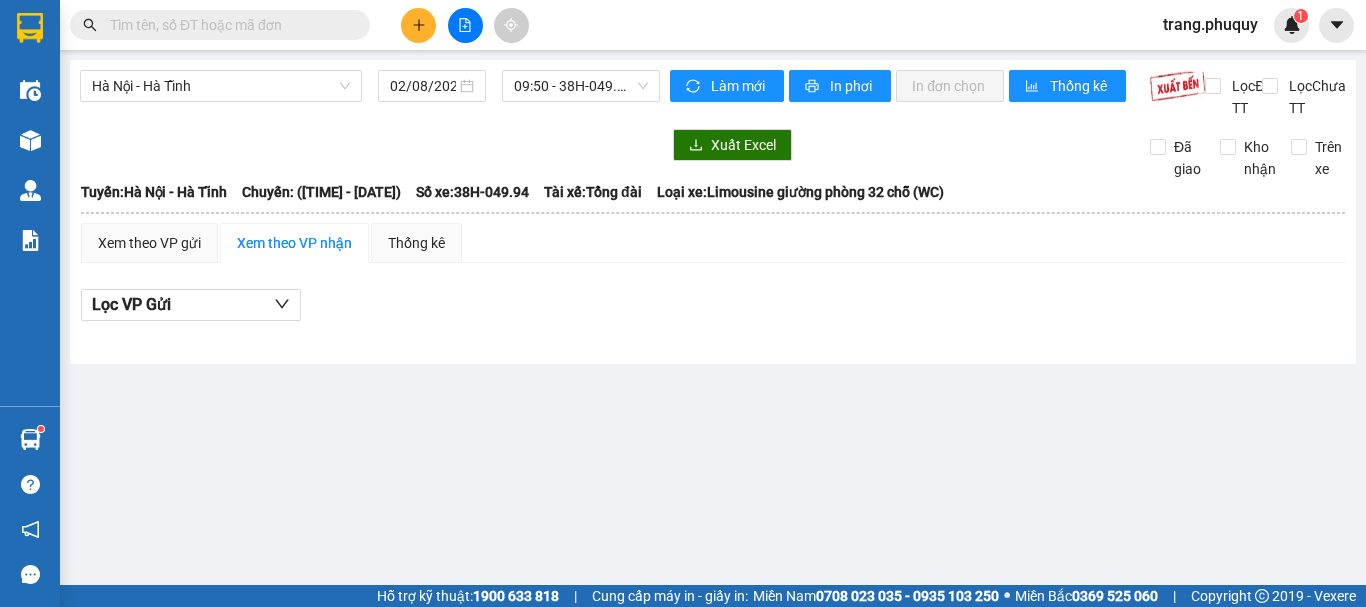 click 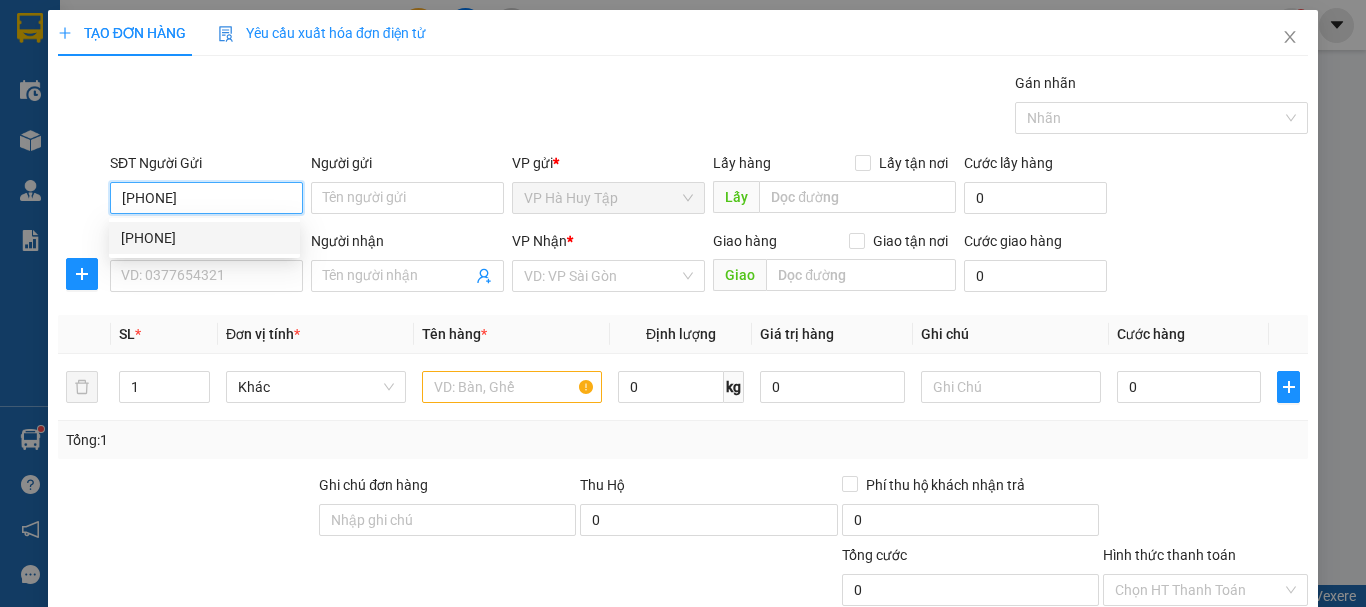 click on "[PHONE]" at bounding box center [204, 238] 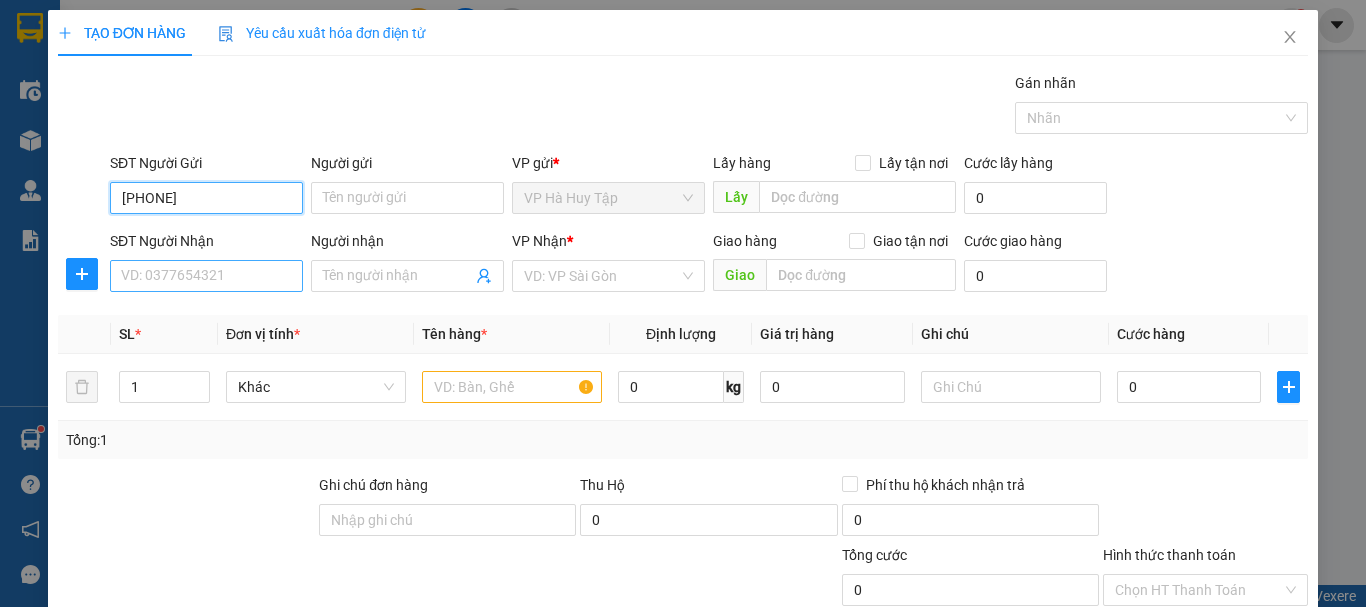 type on "[PHONE]" 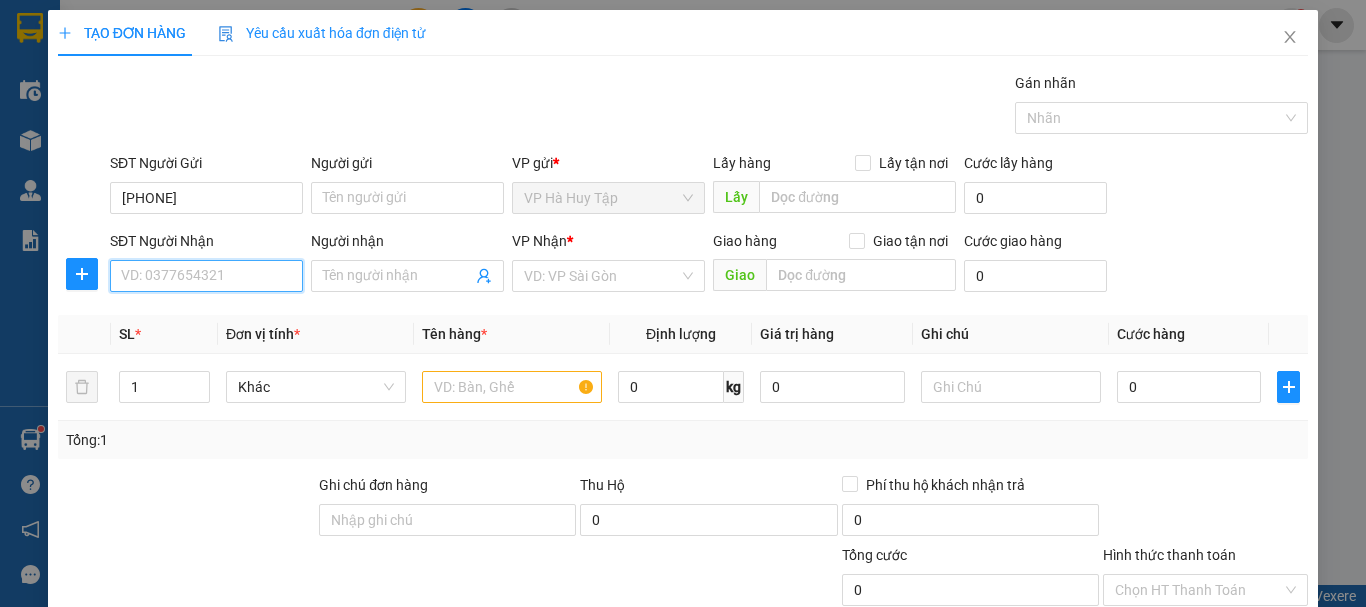 click on "SĐT Người Nhận" at bounding box center [206, 276] 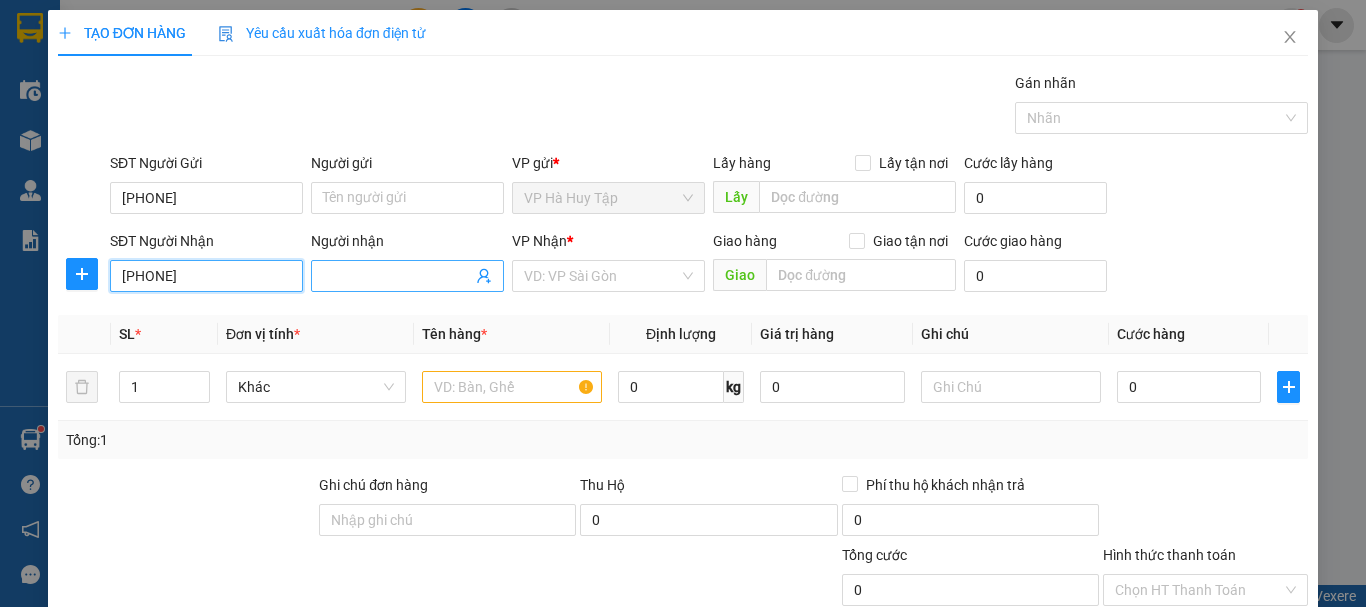 type on "[PHONE]" 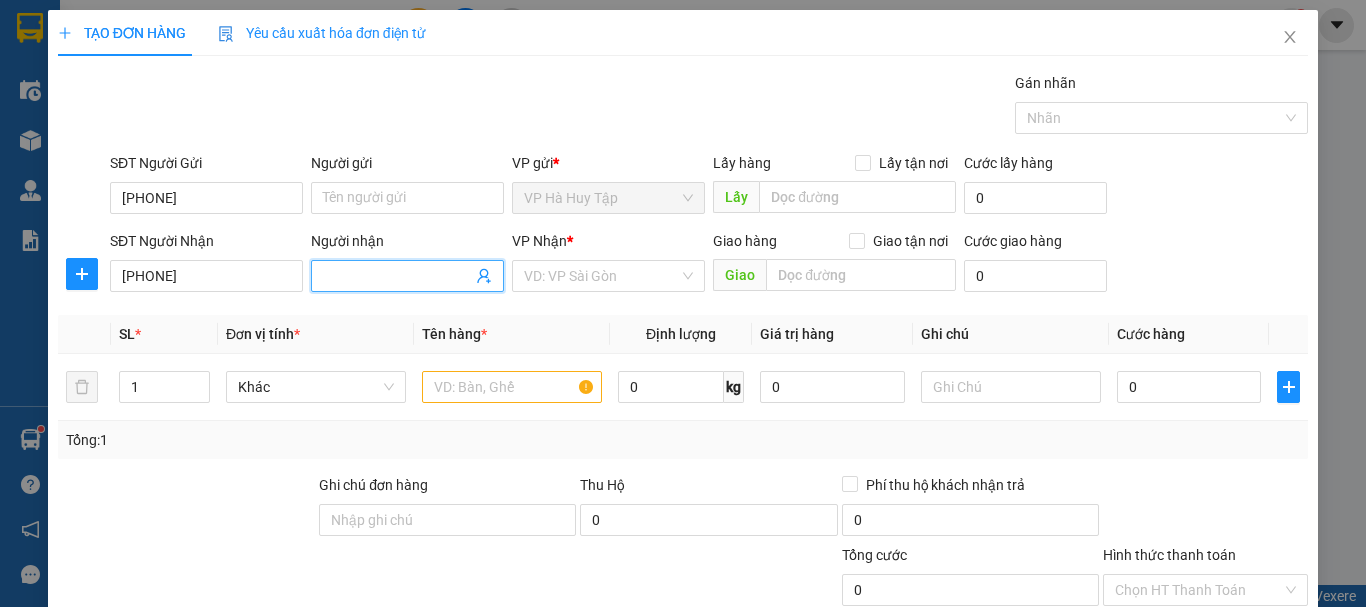 click on "Người nhận" at bounding box center [397, 276] 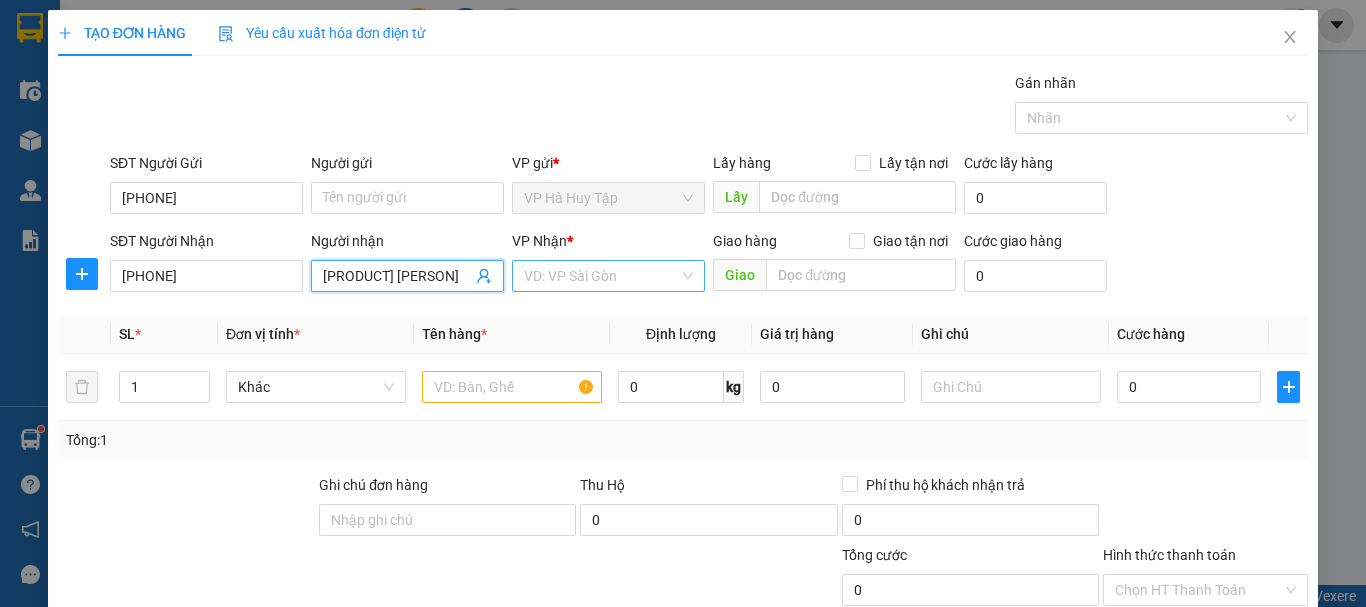 type on "[PRODUCT] [PERSON]" 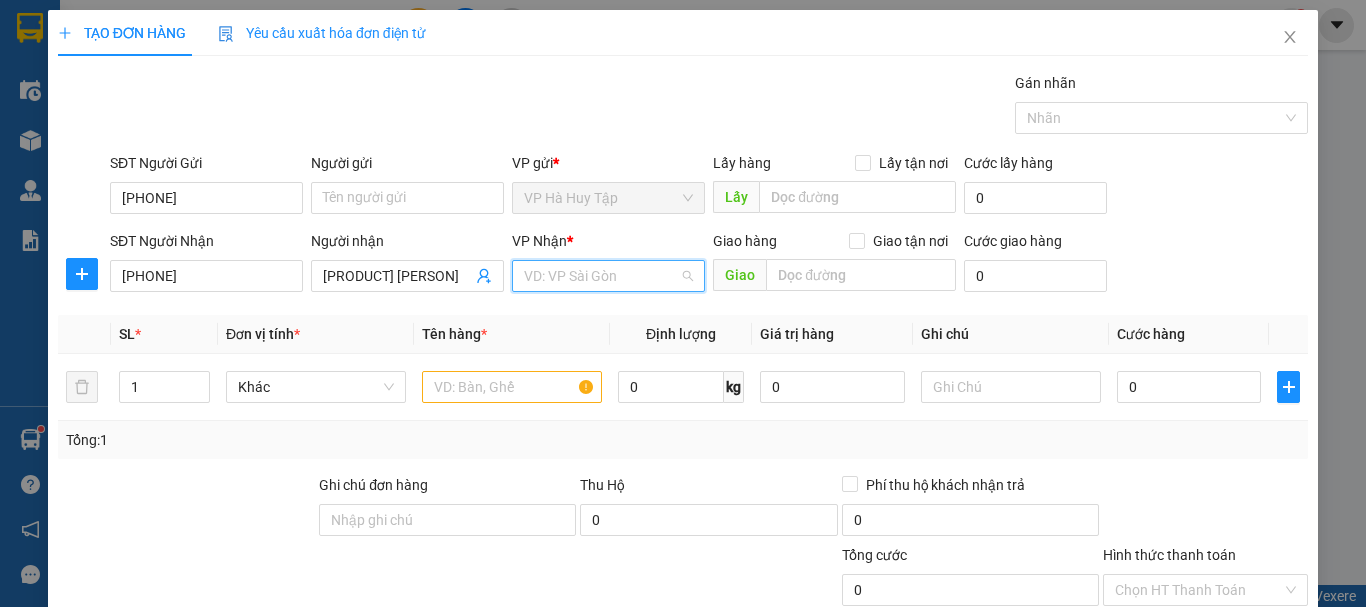 click at bounding box center [601, 276] 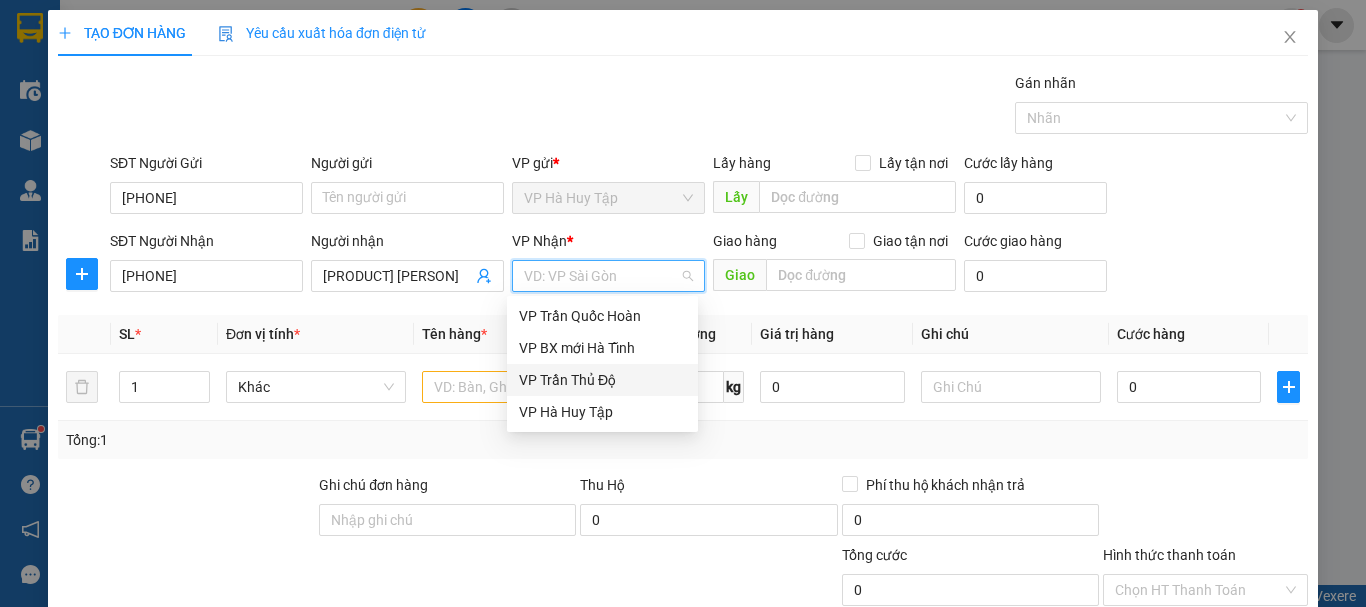 click on "VP Trần Thủ Độ" at bounding box center [602, 380] 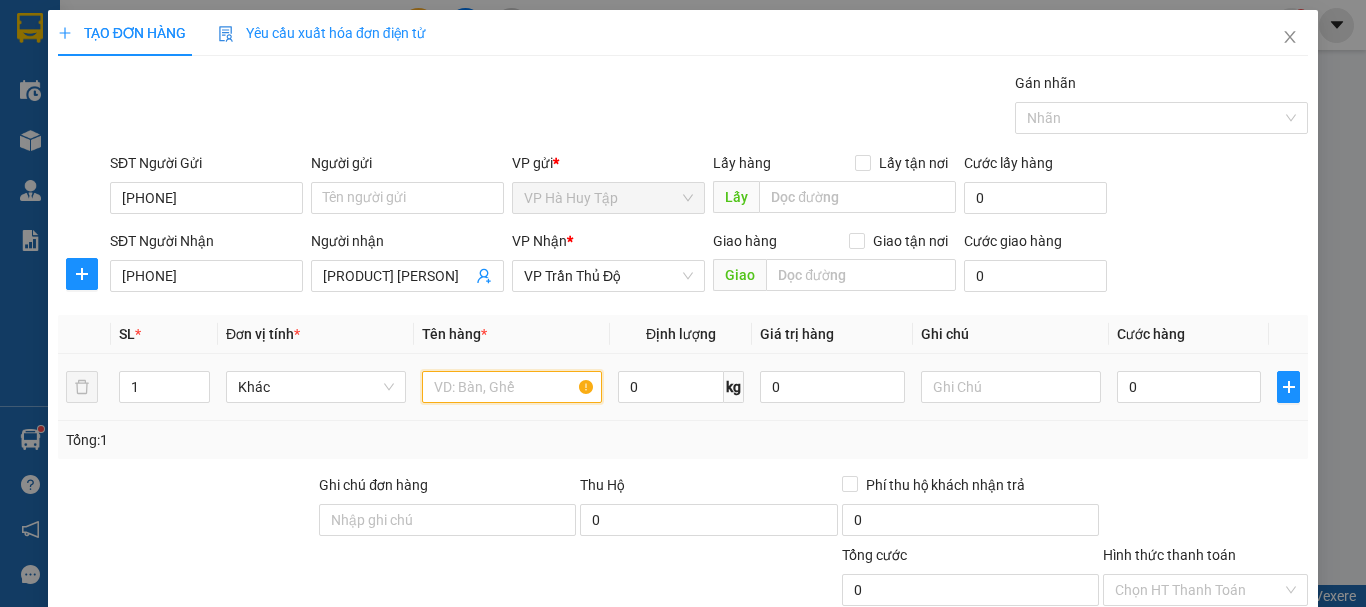 click at bounding box center (512, 387) 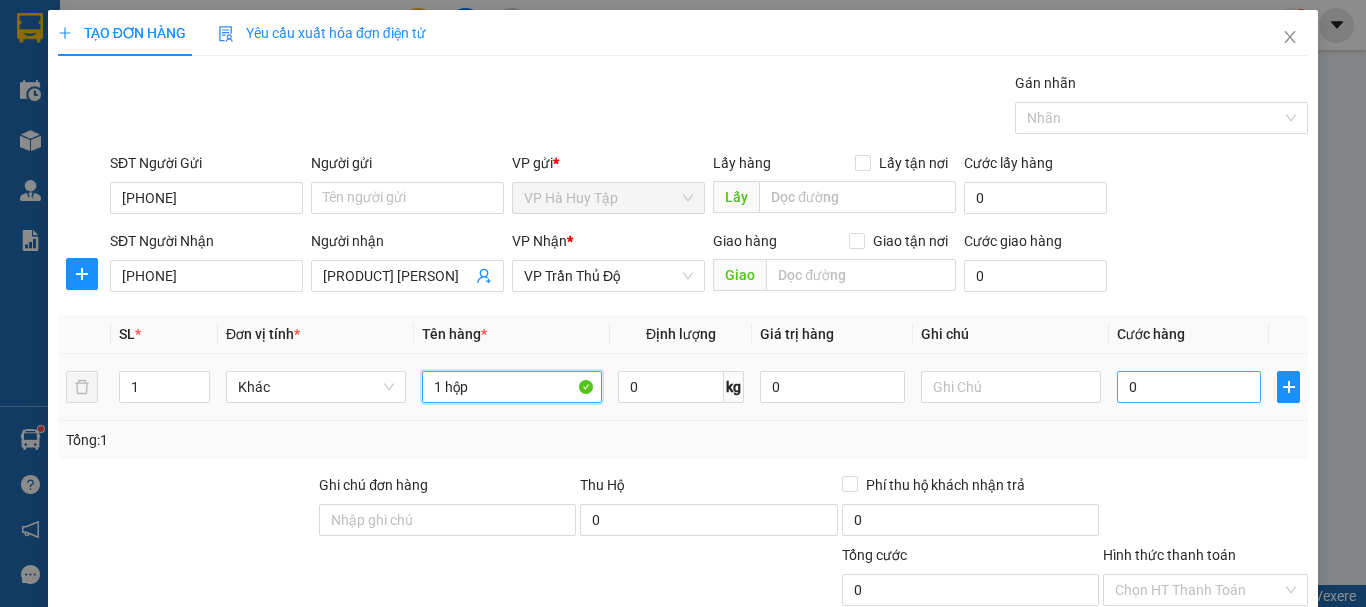 type on "1 hộp" 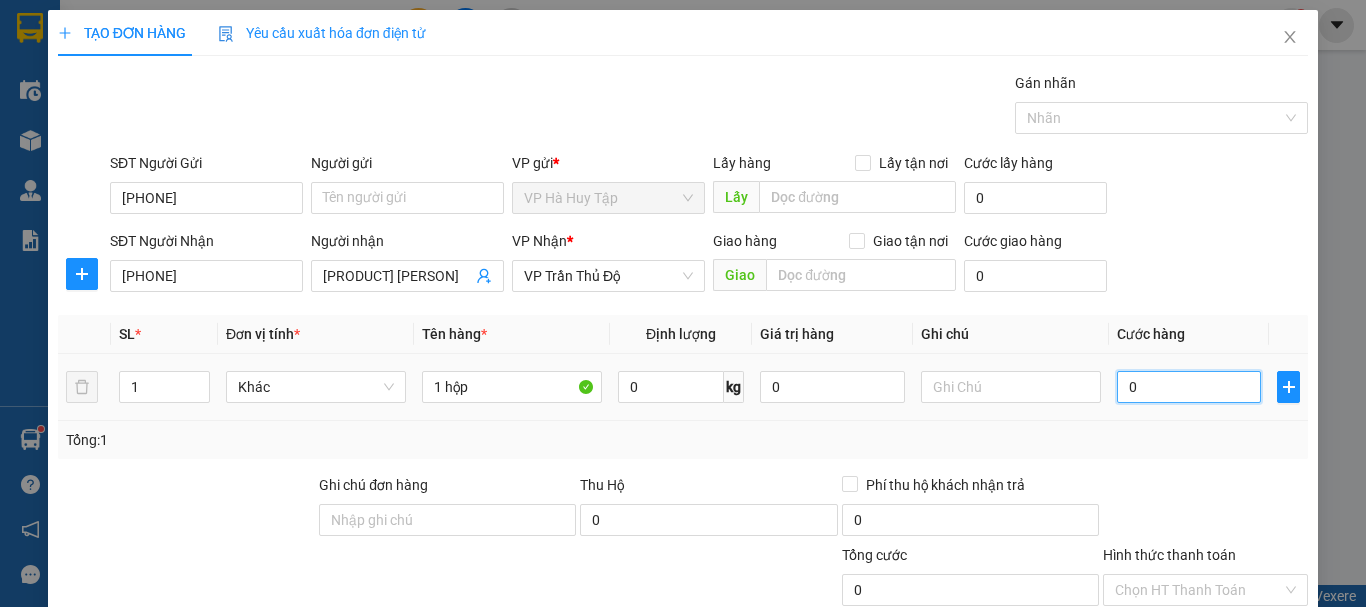 click on "0" at bounding box center (1189, 387) 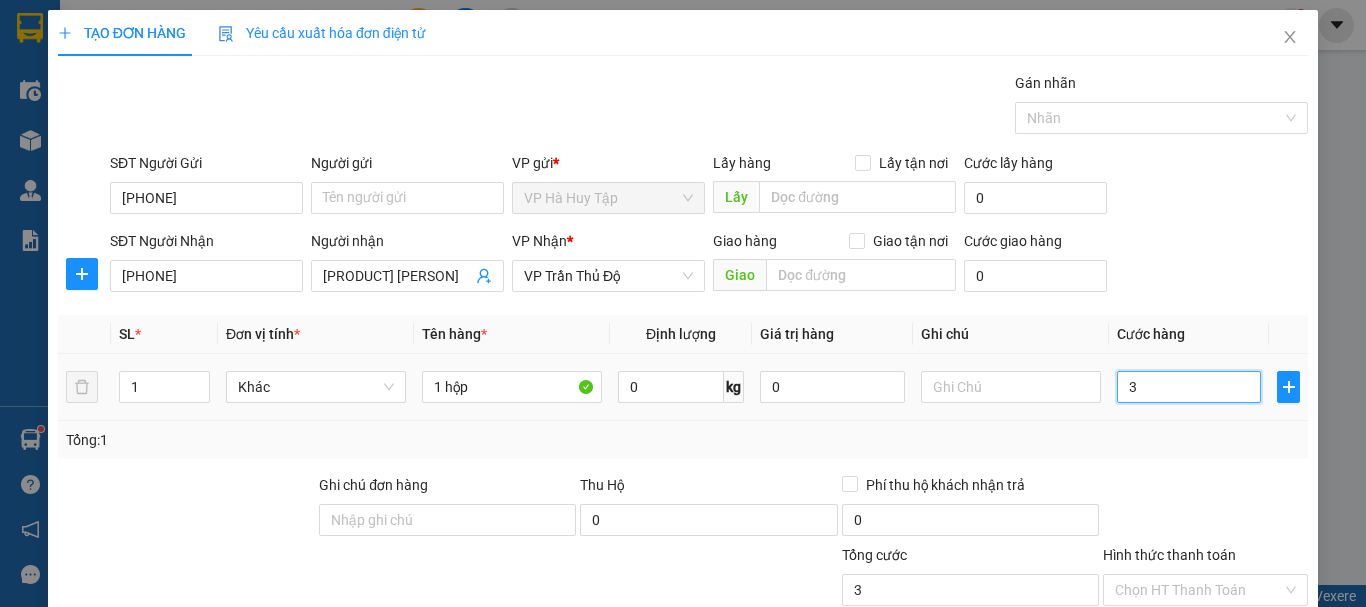 type on "30" 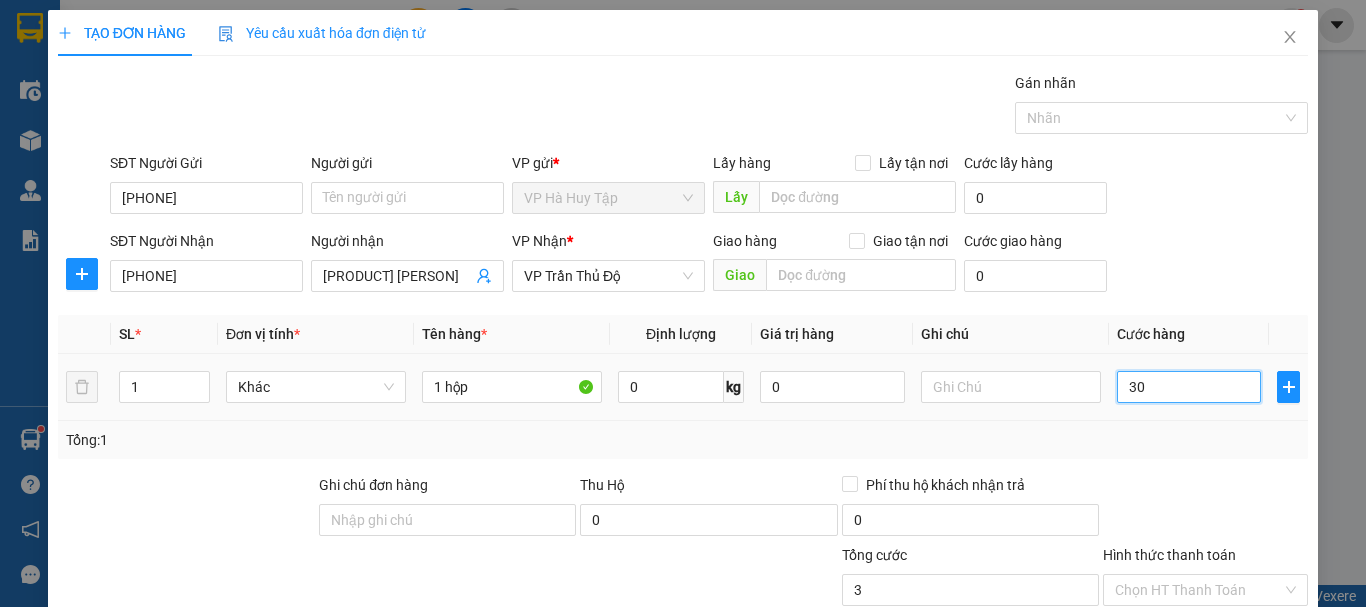type on "30" 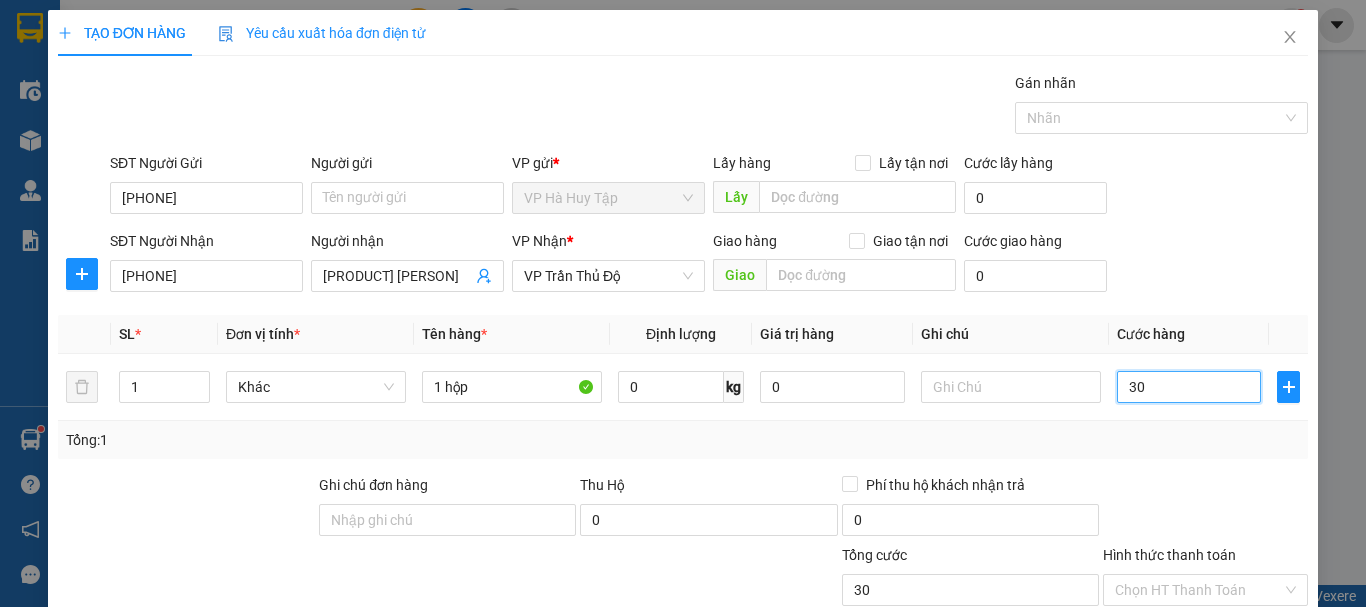 scroll, scrollTop: 195, scrollLeft: 0, axis: vertical 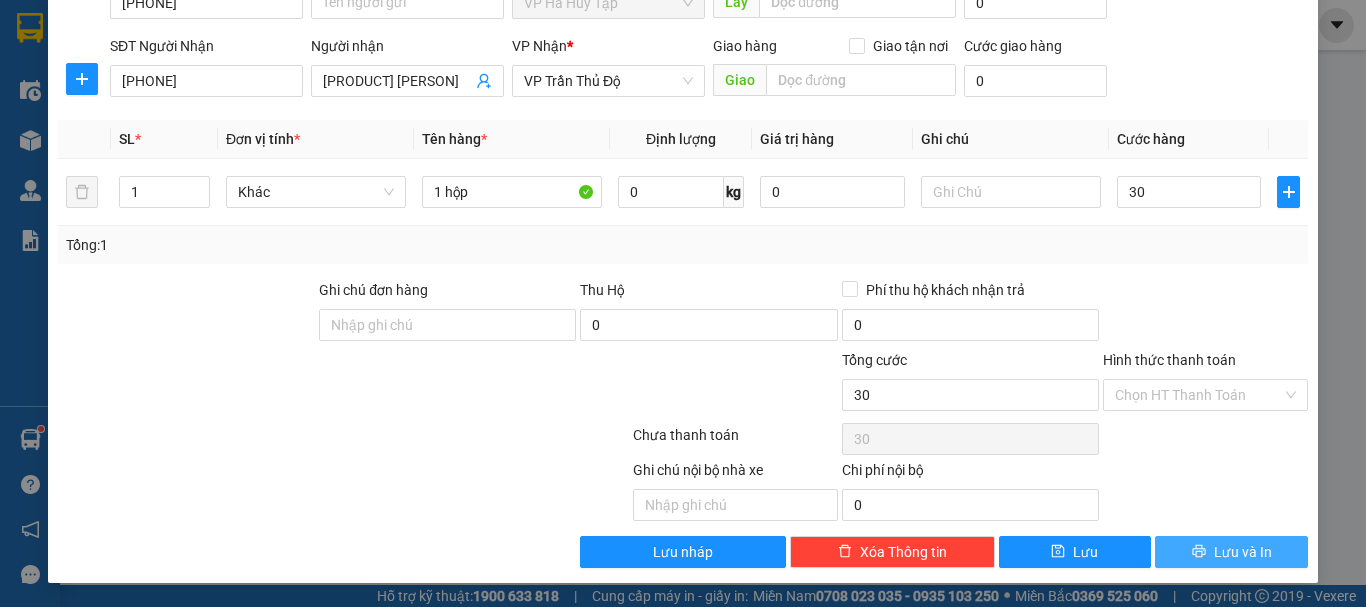 type on "30.000" 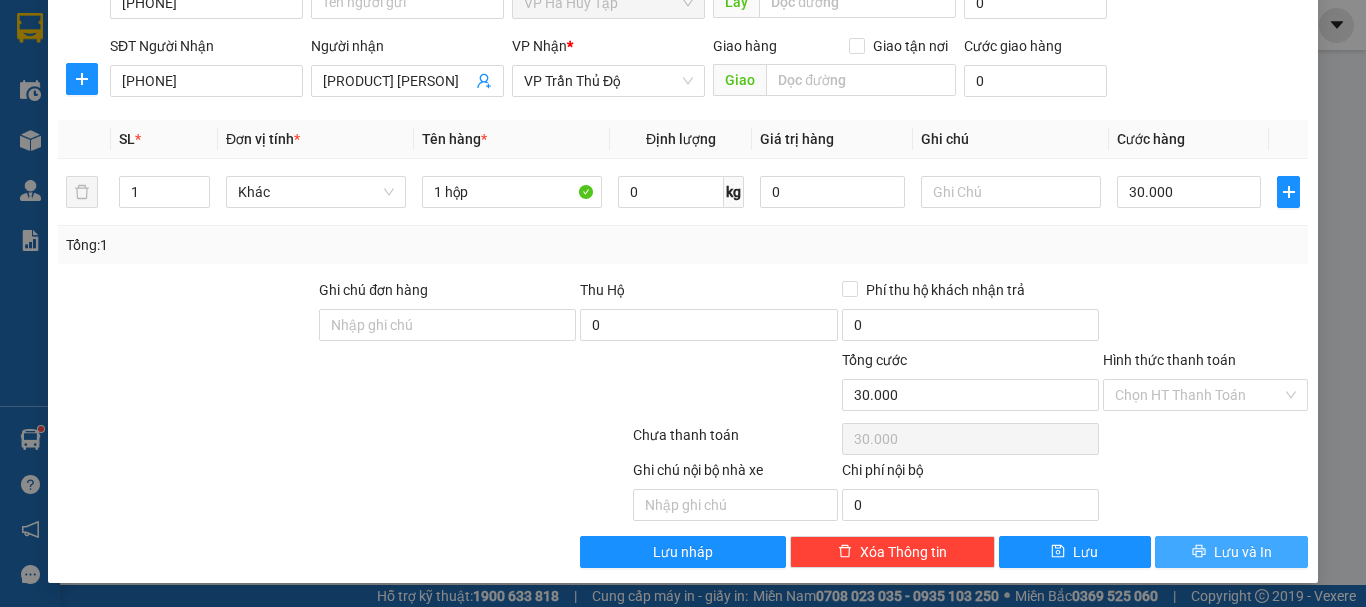 click on "Lưu và In" at bounding box center [1243, 552] 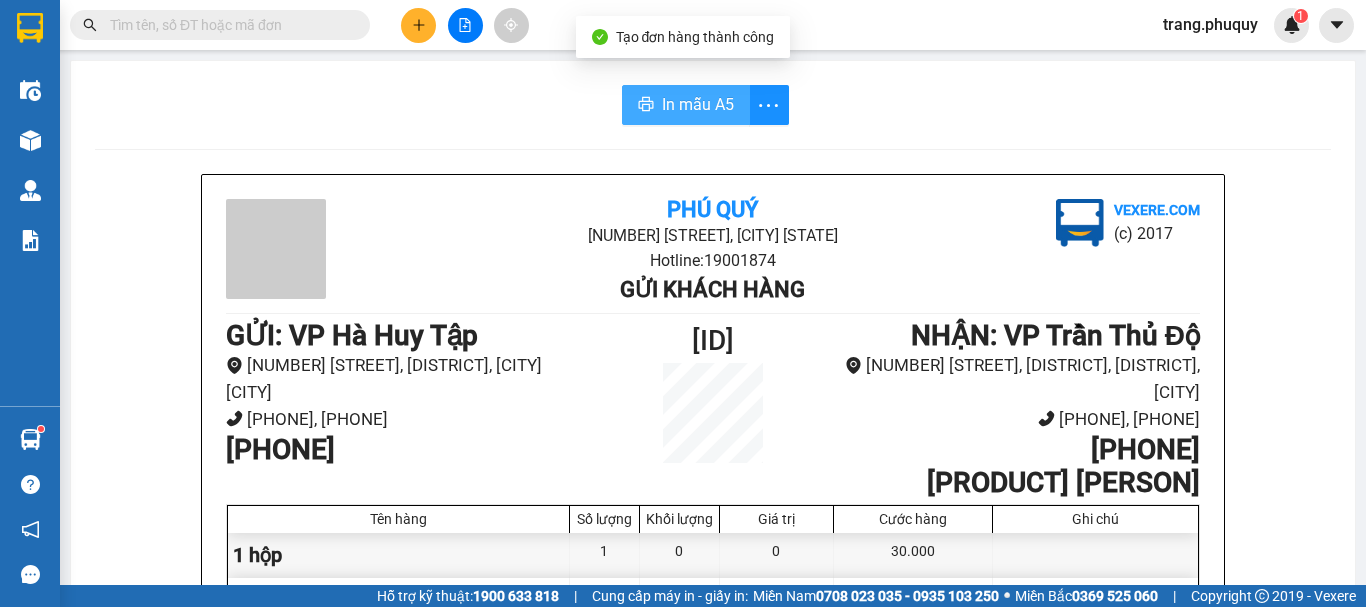 click on "In mẫu A5" at bounding box center [686, 105] 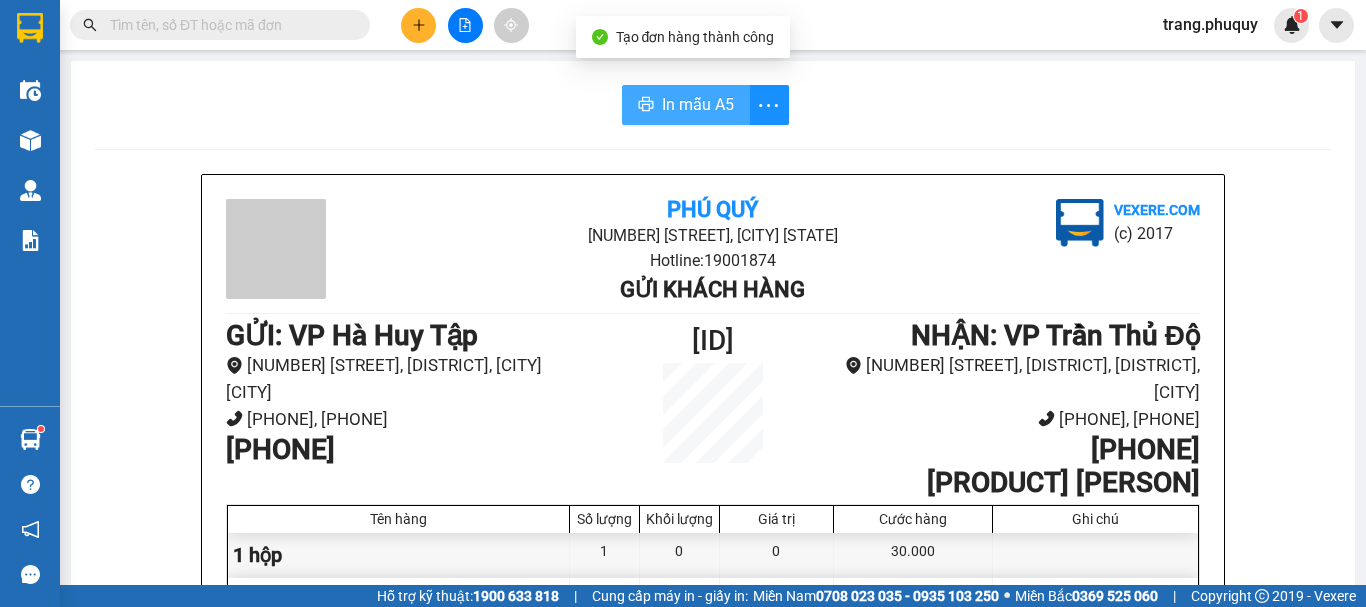 scroll, scrollTop: 0, scrollLeft: 0, axis: both 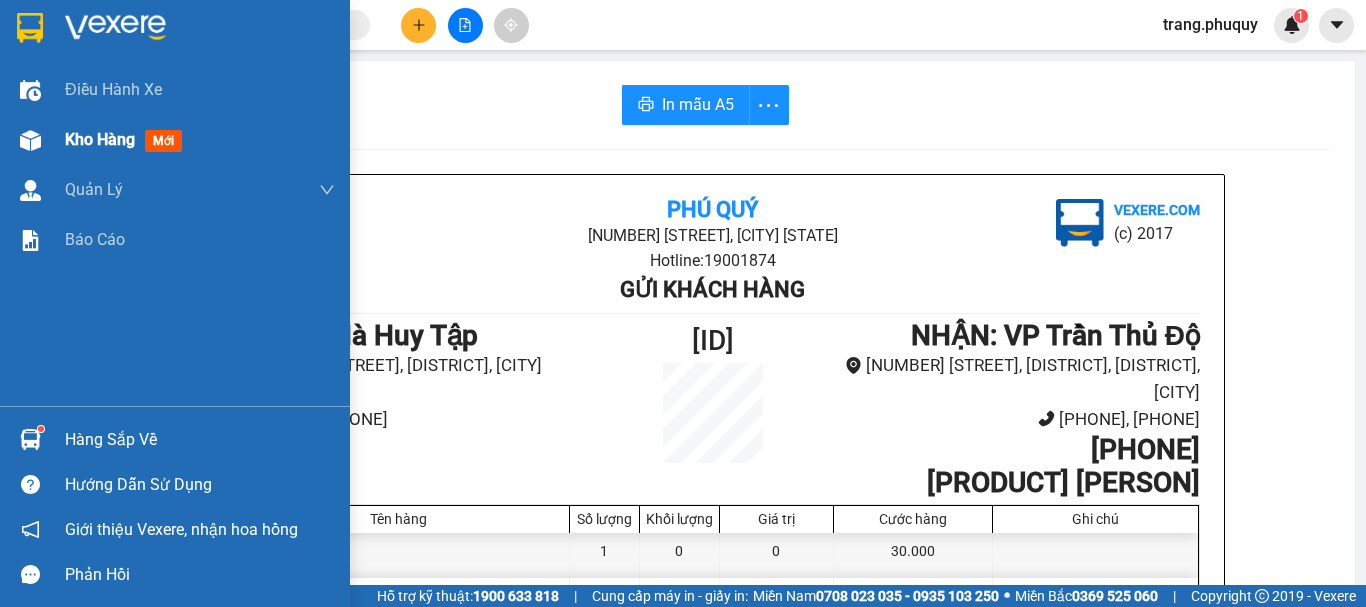 click on "Kho hàng" at bounding box center [100, 139] 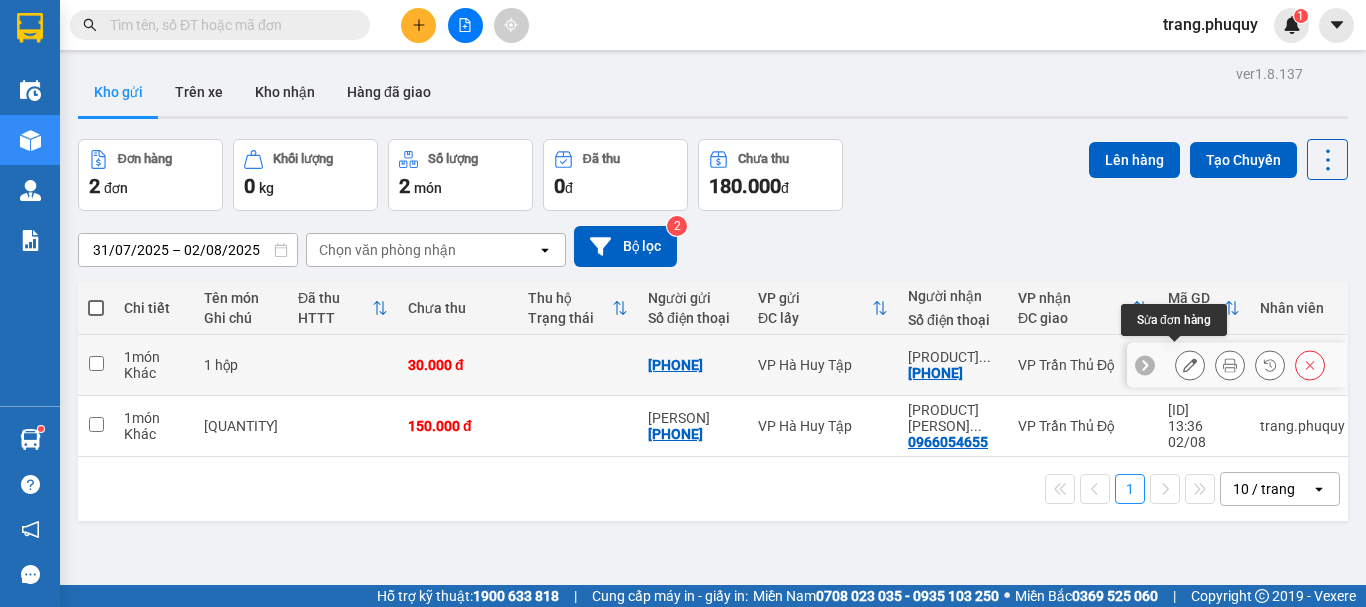 click 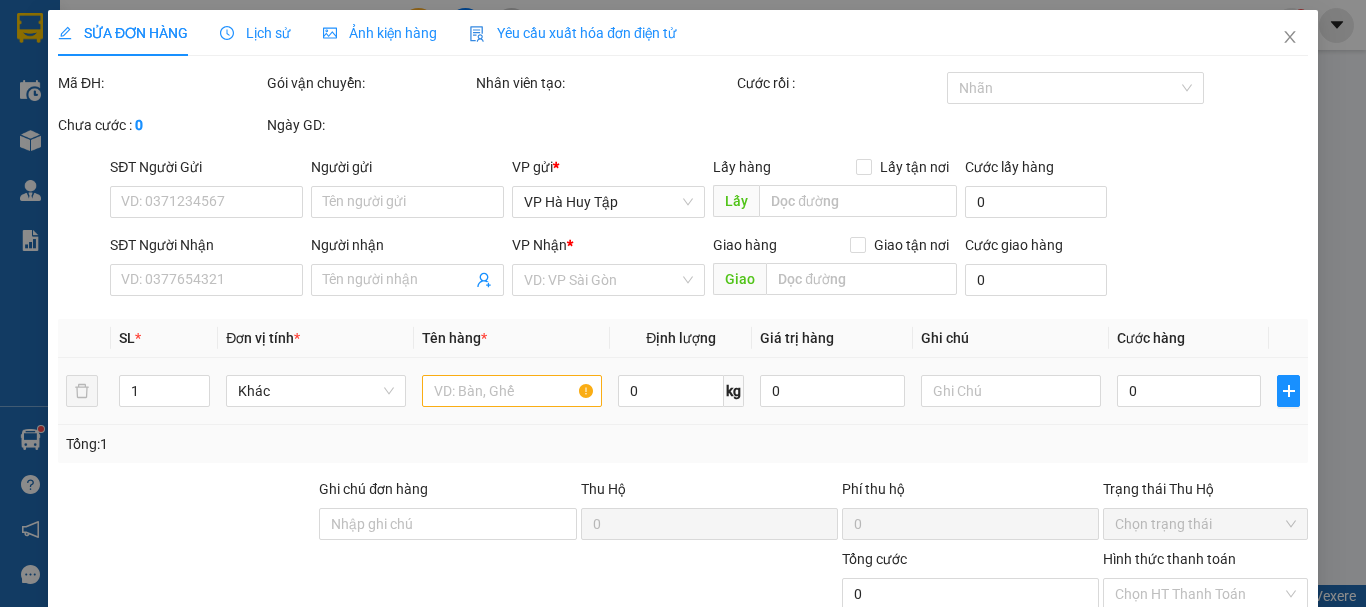 type on "[PHONE]" 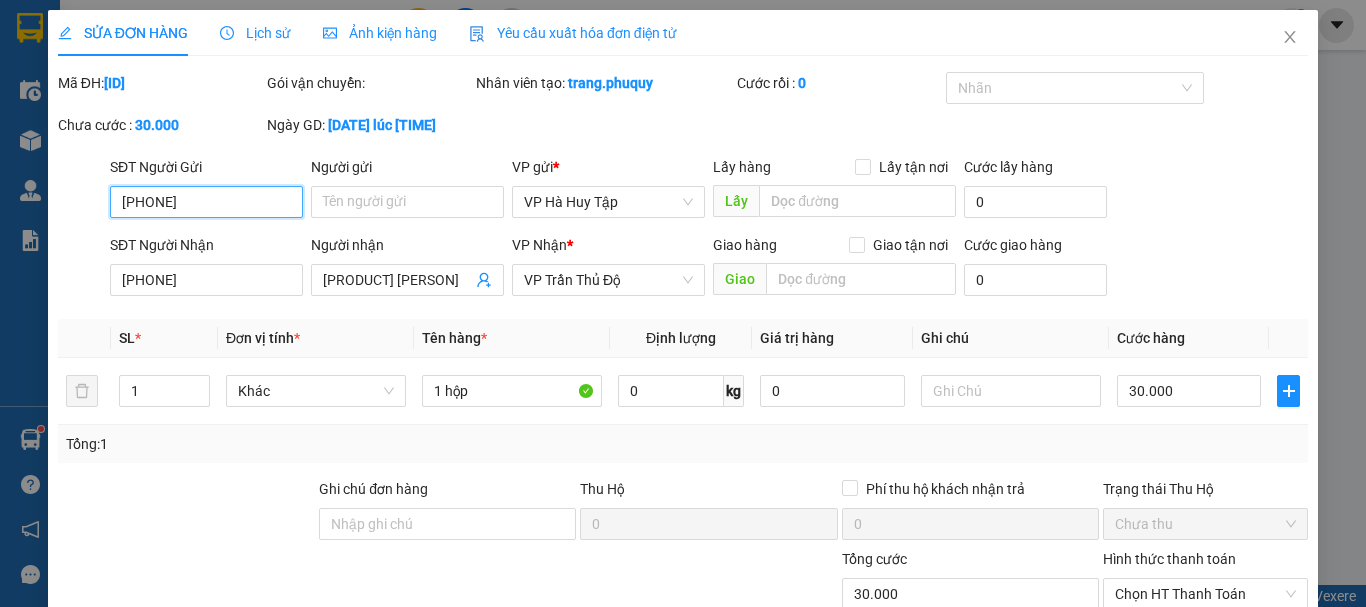 scroll, scrollTop: 199, scrollLeft: 0, axis: vertical 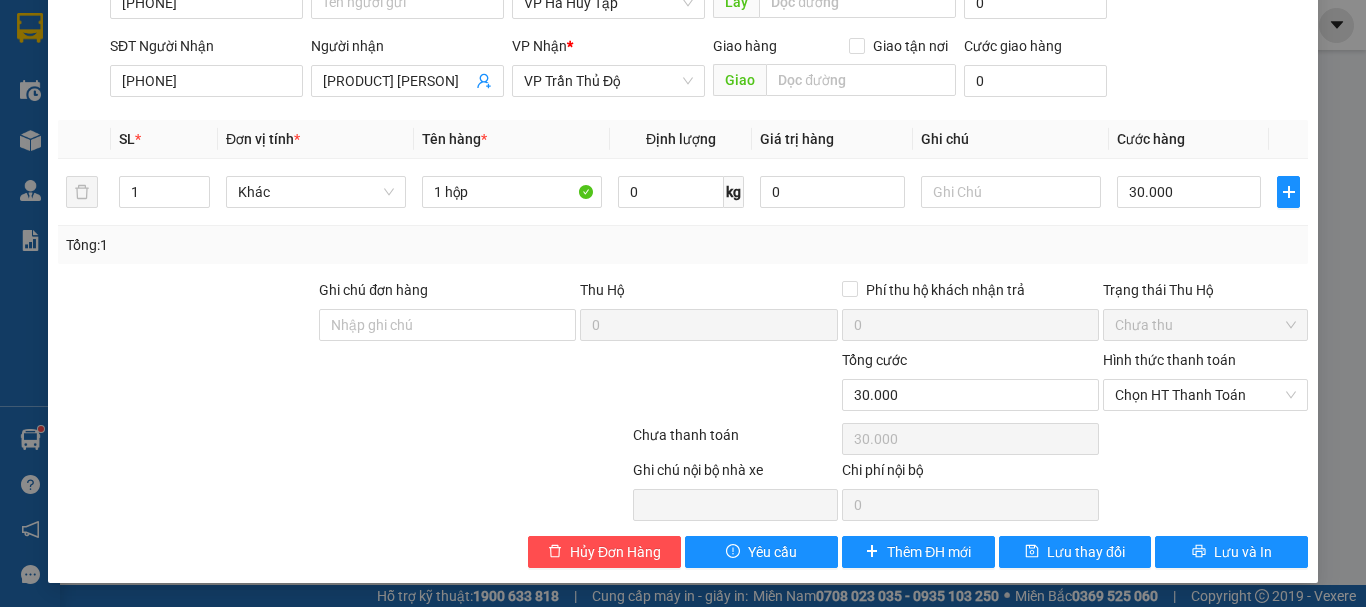 click on "Hình thức thanh toán" at bounding box center [1169, 360] 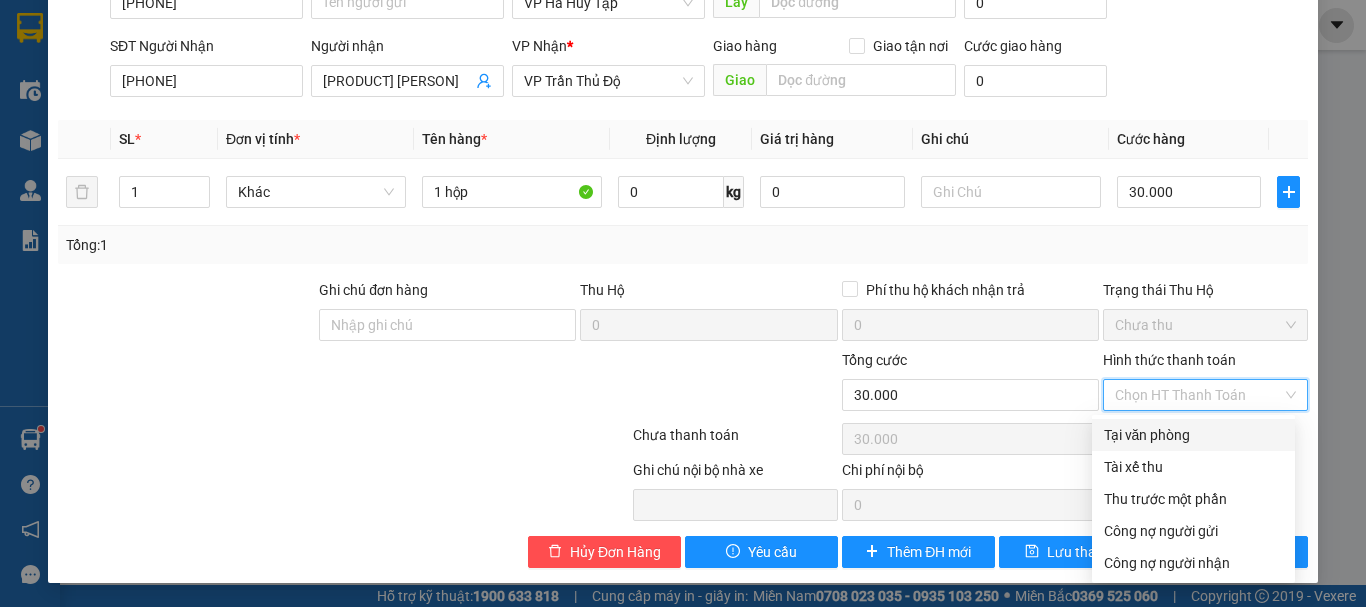 click on "Tại văn phòng" at bounding box center [1193, 435] 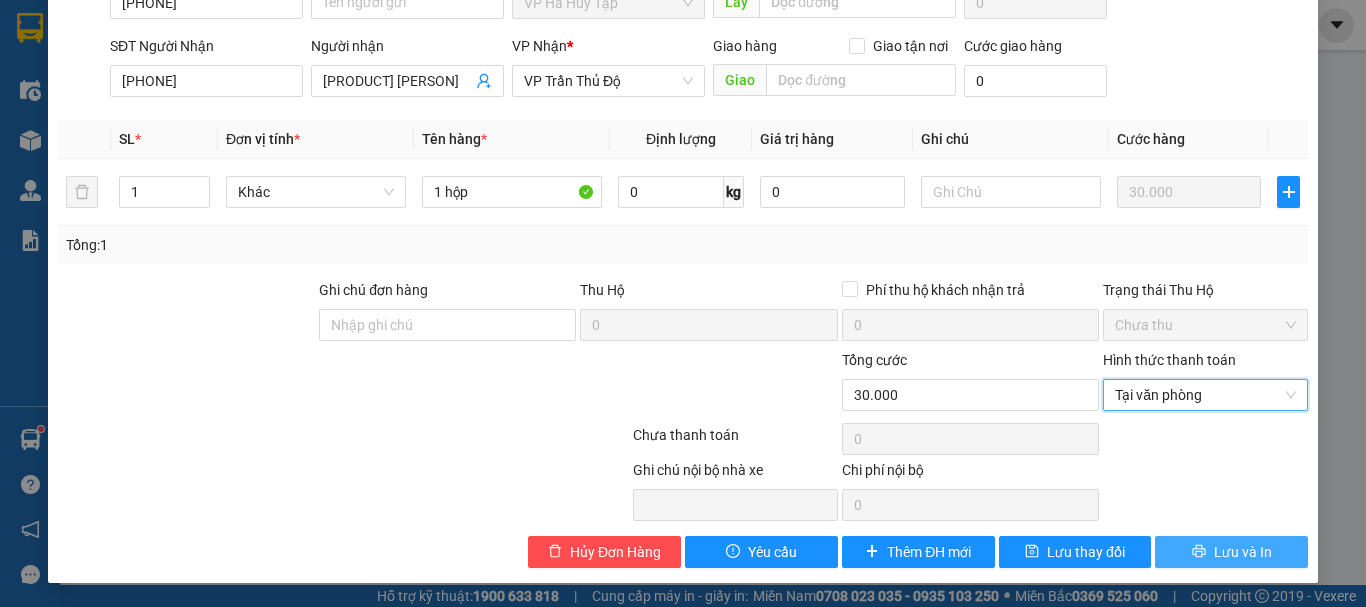 click on "Lưu và In" at bounding box center [1231, 552] 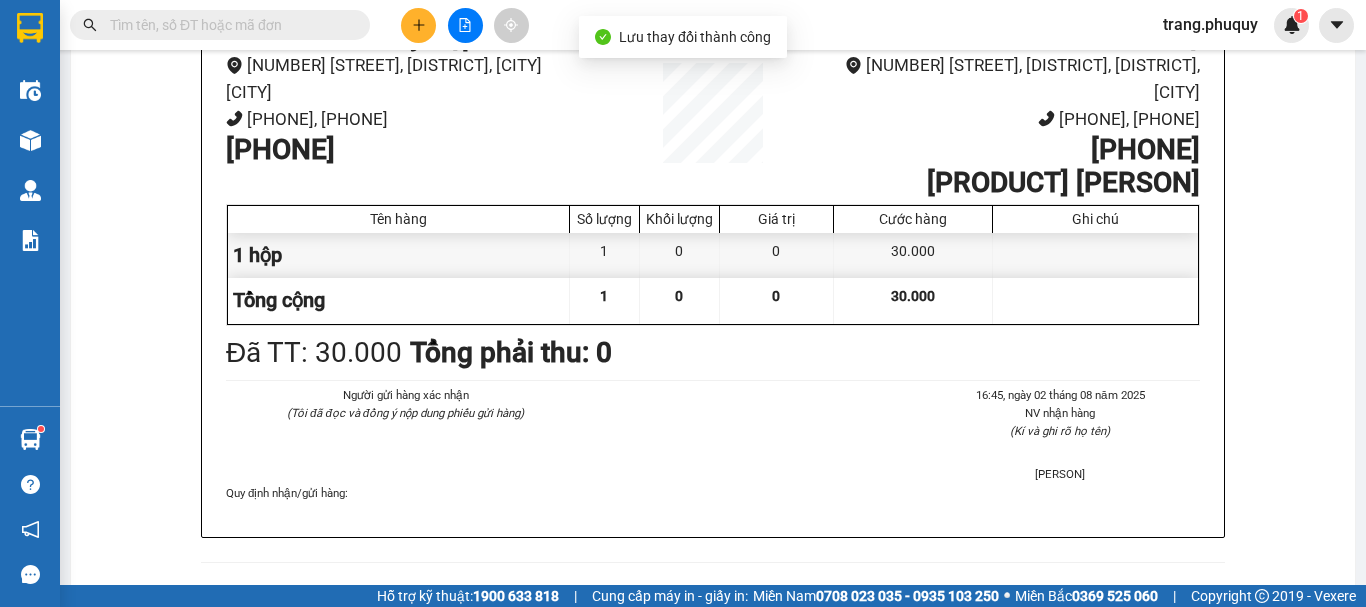 scroll, scrollTop: 0, scrollLeft: 0, axis: both 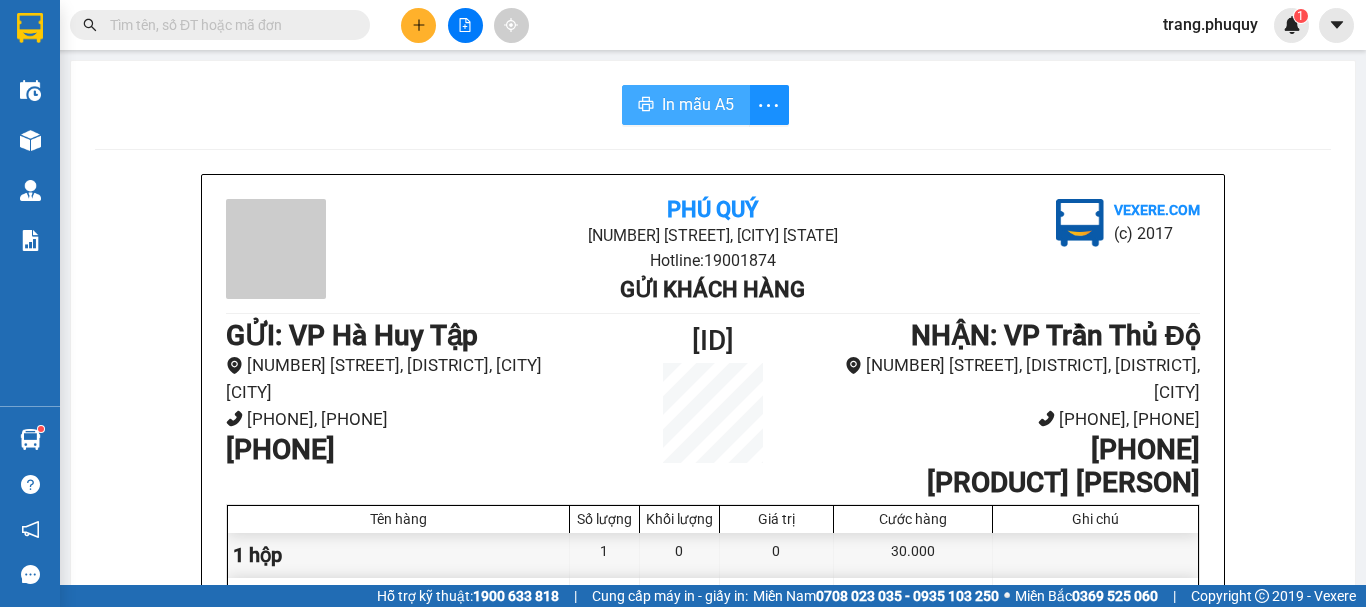 click on "In mẫu A5" at bounding box center [698, 104] 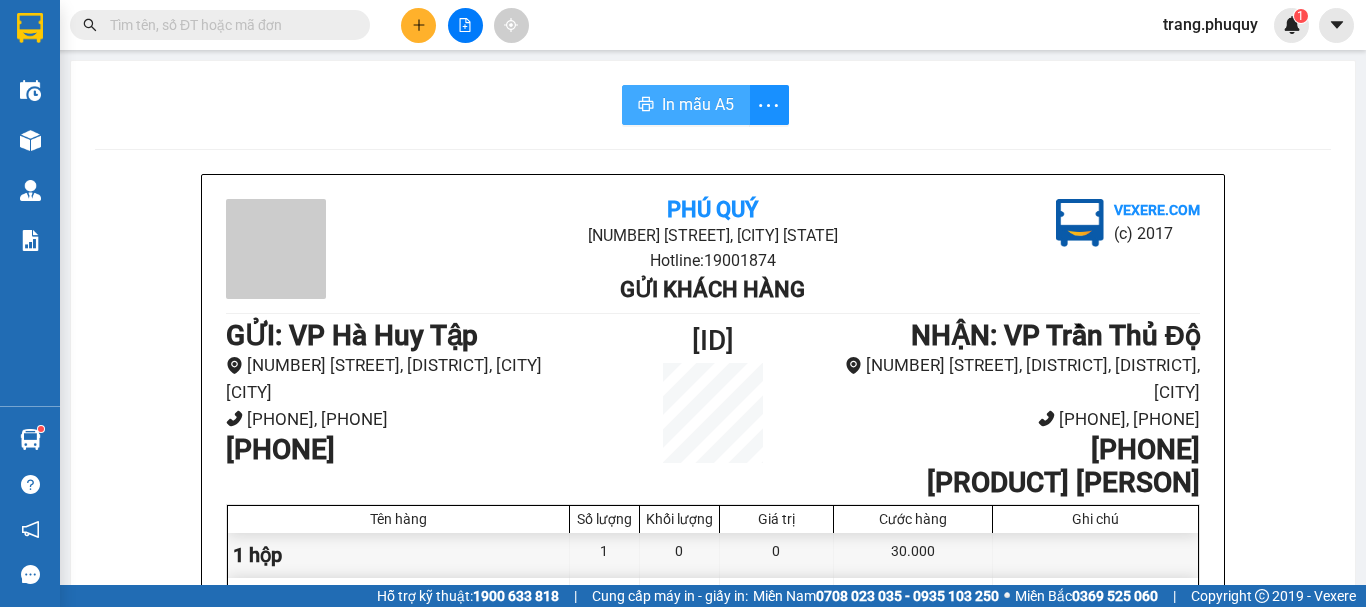 scroll, scrollTop: 0, scrollLeft: 0, axis: both 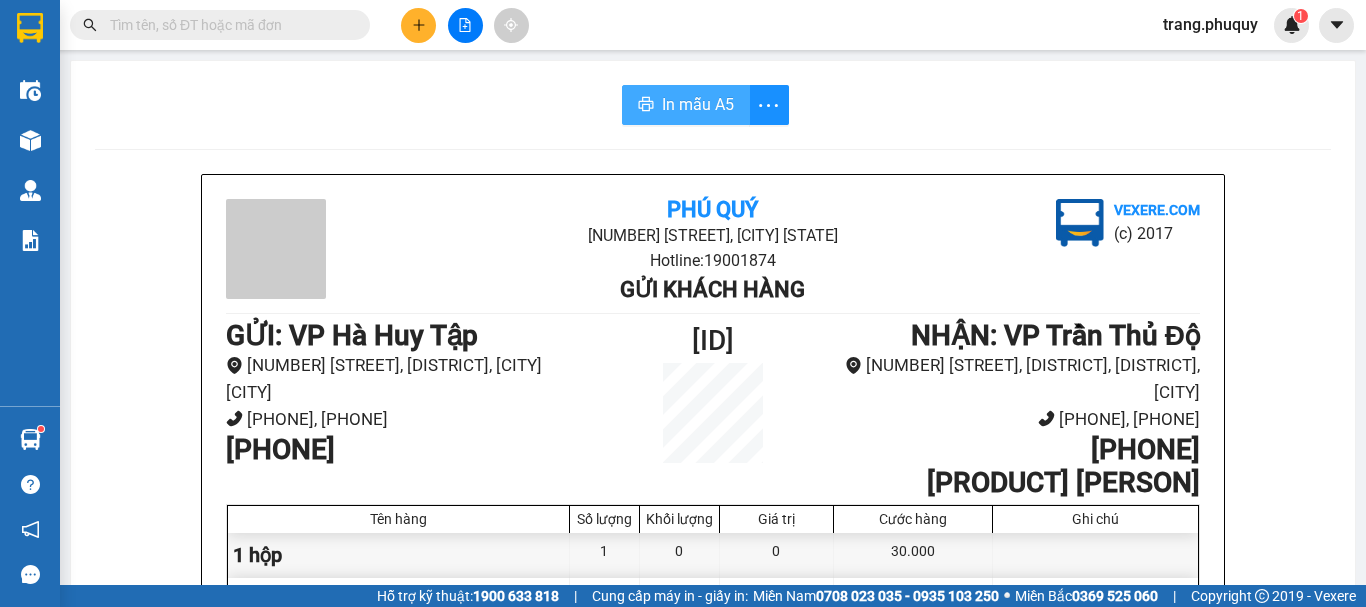 click on "In mẫu A5" at bounding box center [698, 104] 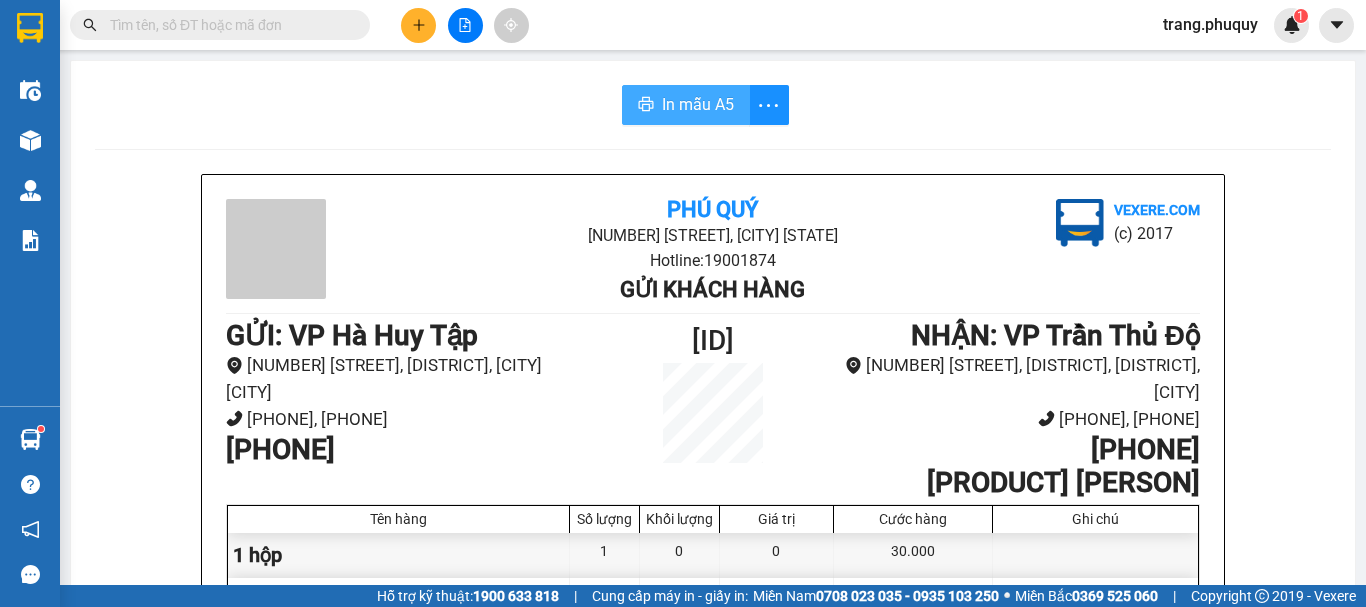 scroll, scrollTop: 0, scrollLeft: 0, axis: both 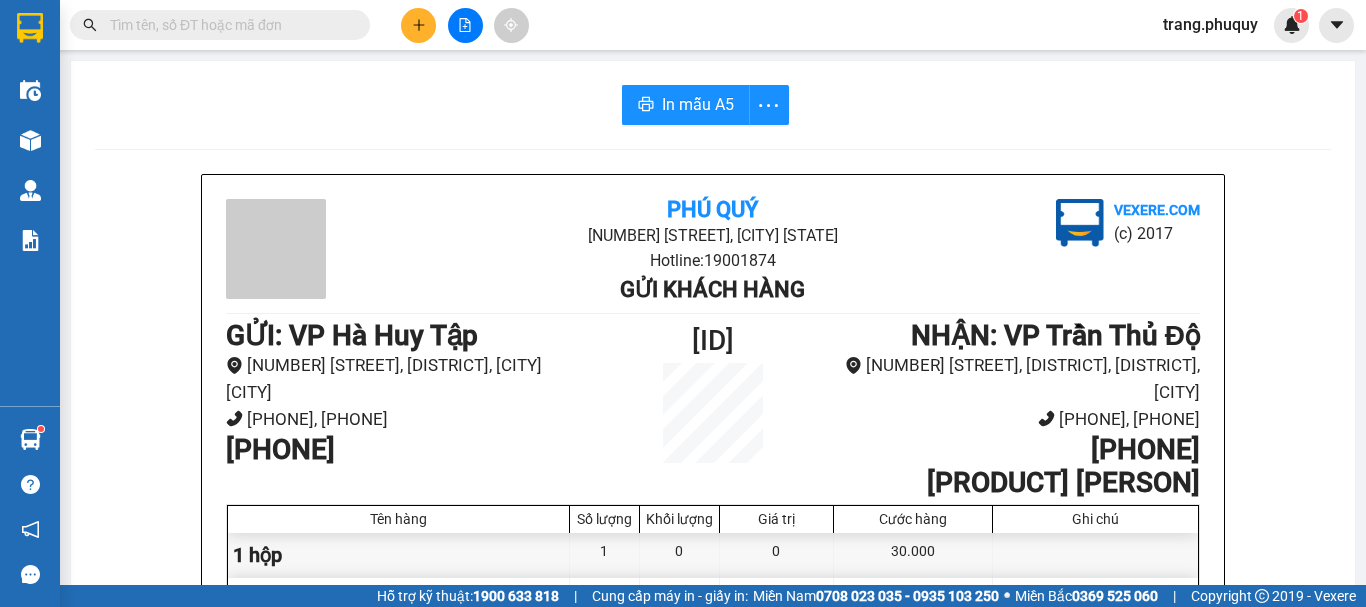 click at bounding box center [228, 25] 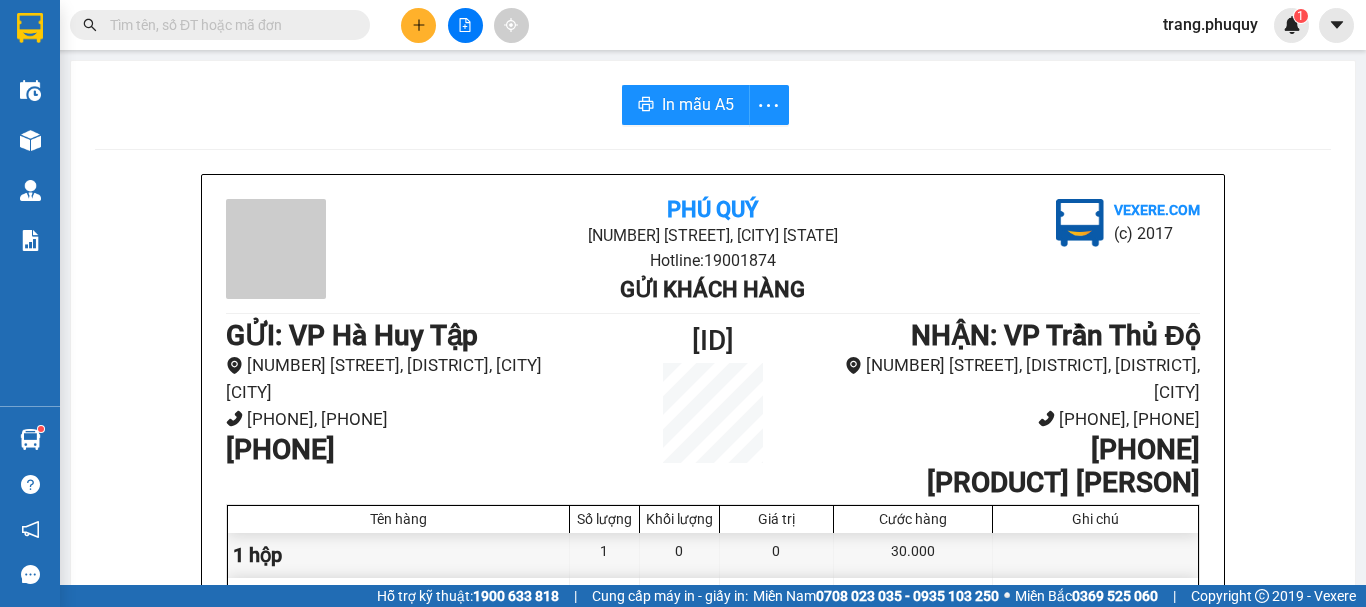 click at bounding box center (228, 25) 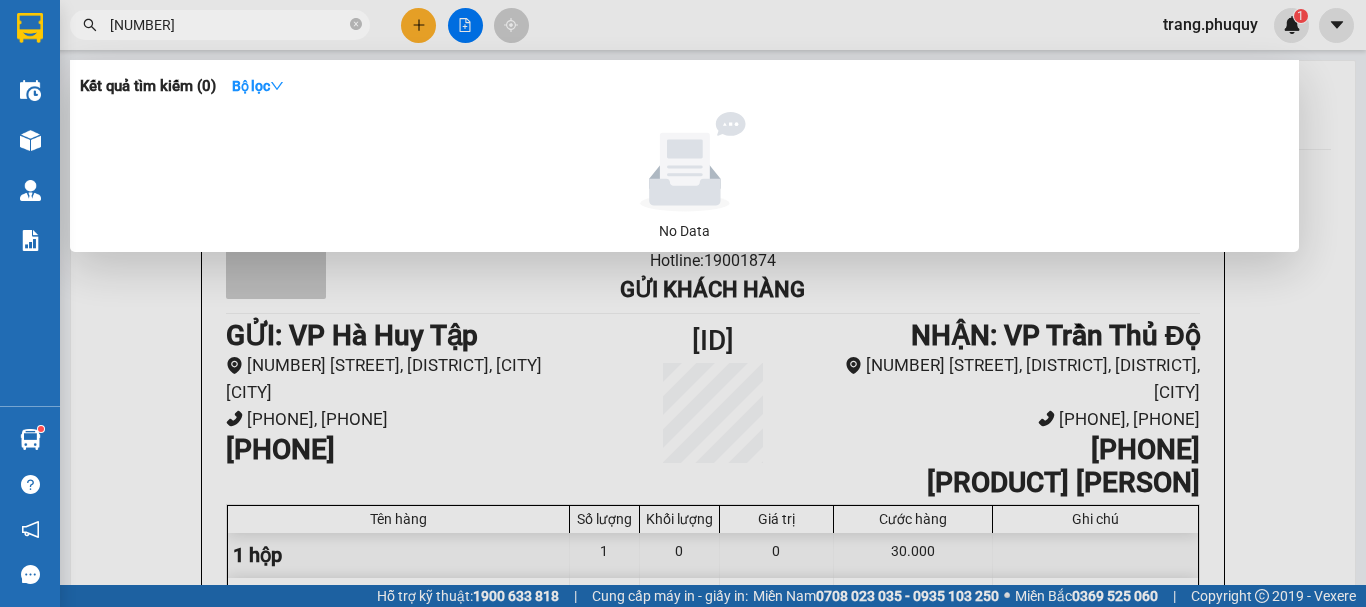 type on "[NUMBER]" 